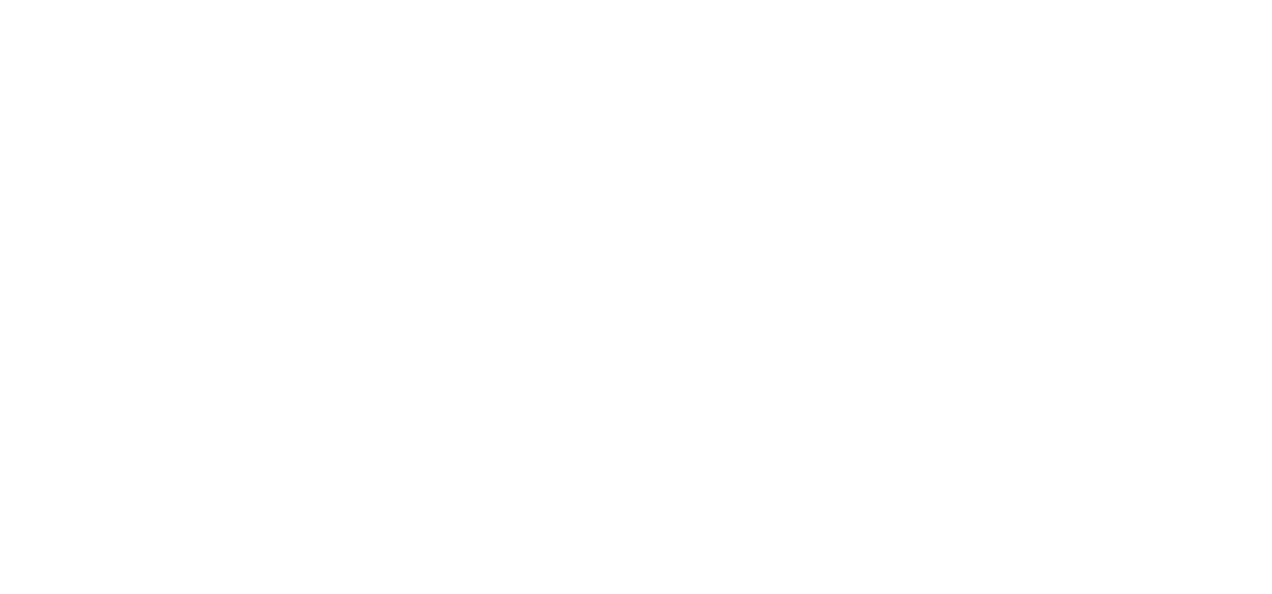 scroll, scrollTop: 0, scrollLeft: 0, axis: both 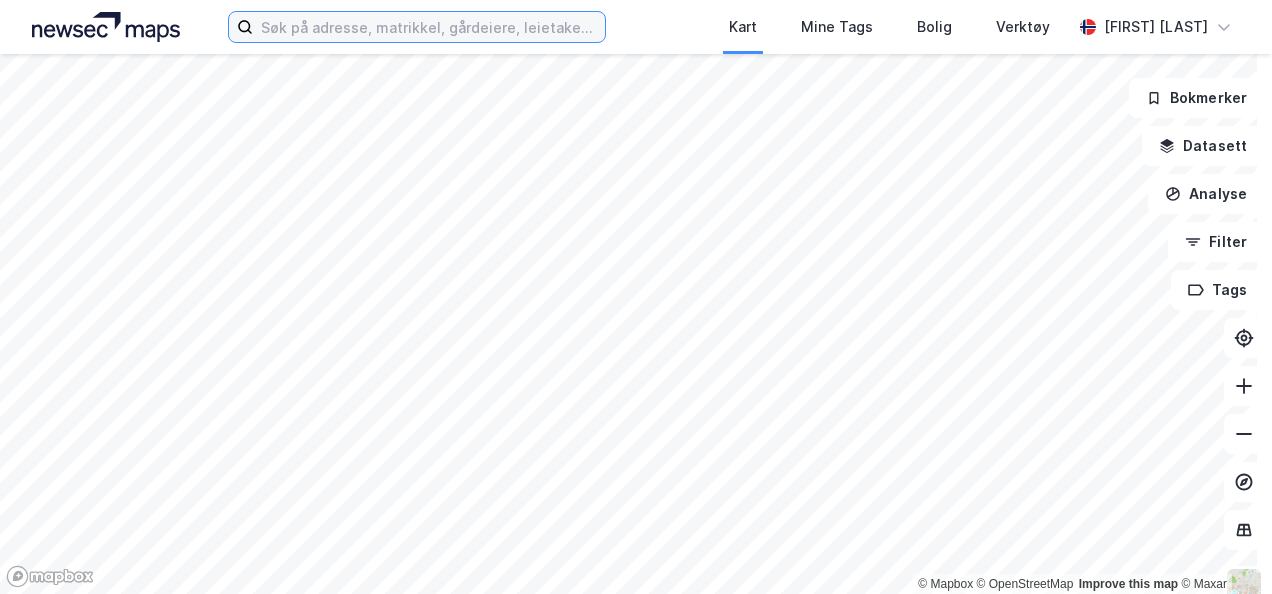 click at bounding box center [428, 27] 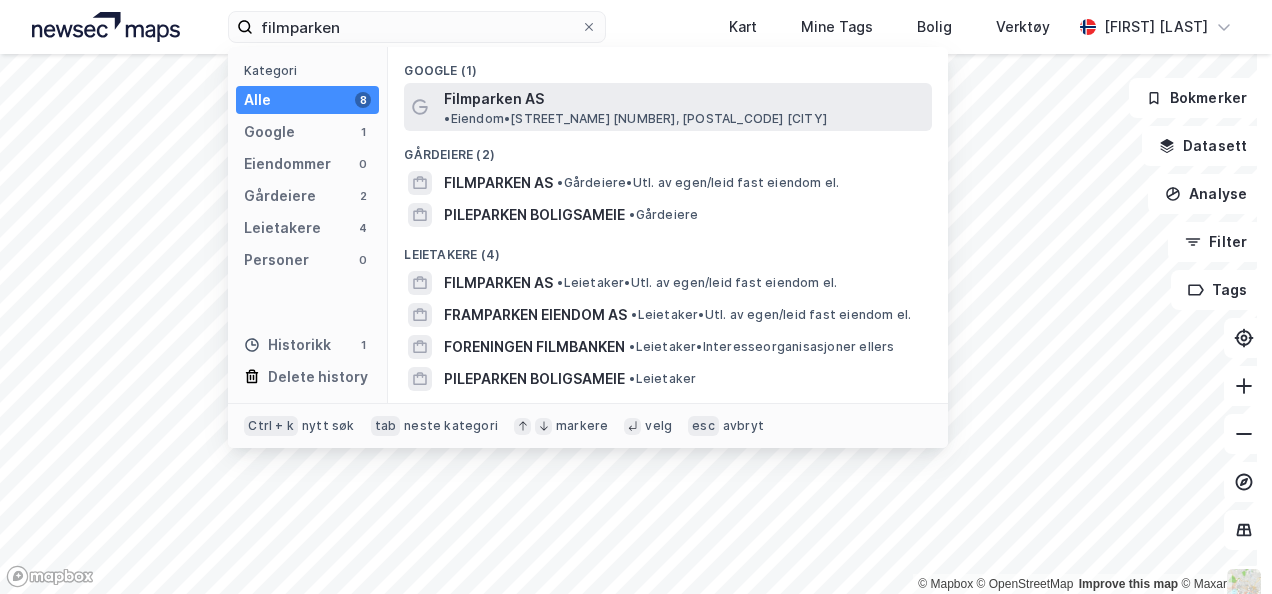 click on "Filmparken AS  •  Eiendom  •  [STREET_NAME] [NUMBER], [POSTAL_CODE] [CITY]" at bounding box center (686, 107) 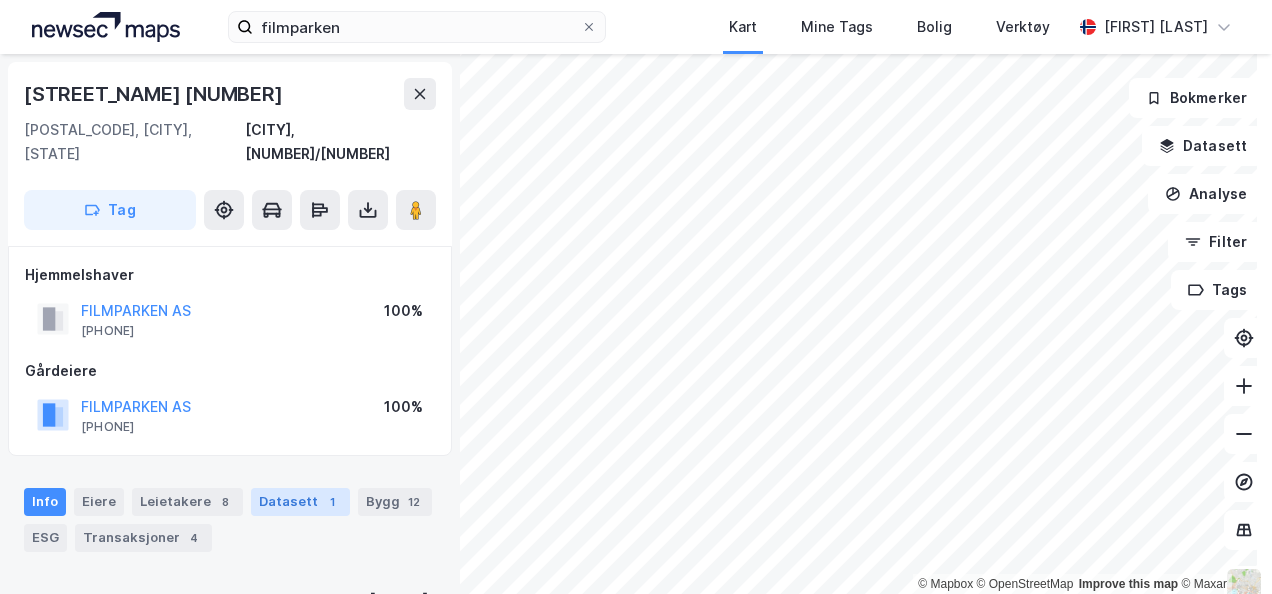click on "Datasett 1" at bounding box center (300, 502) 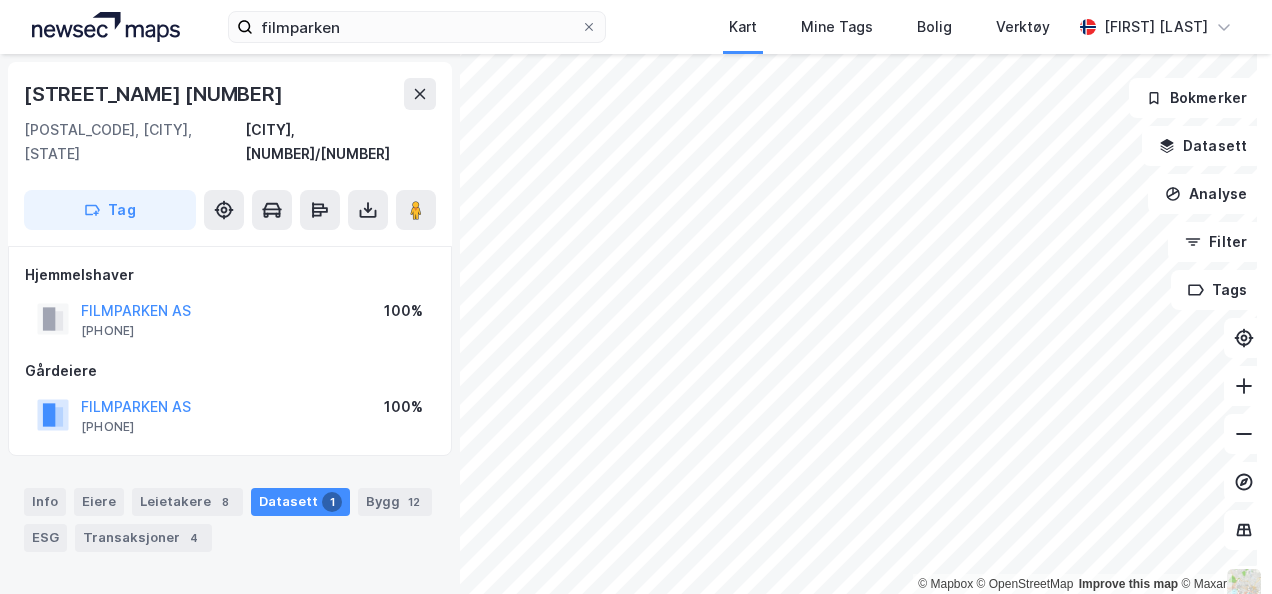 scroll, scrollTop: 180, scrollLeft: 0, axis: vertical 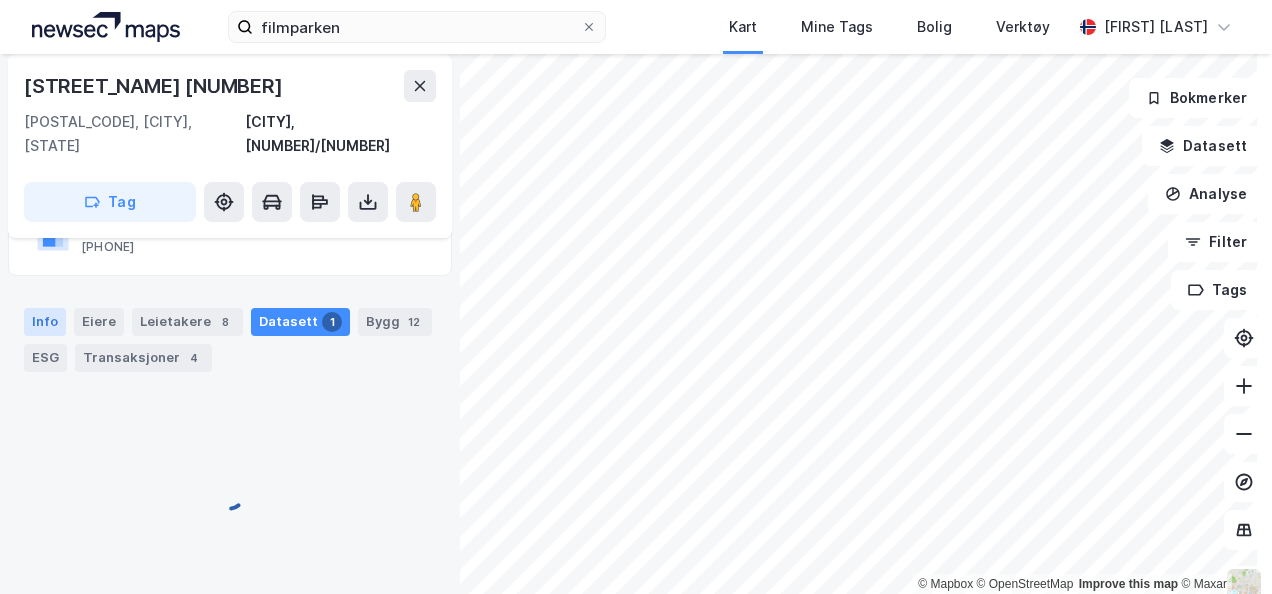 click on "Info" at bounding box center (45, 322) 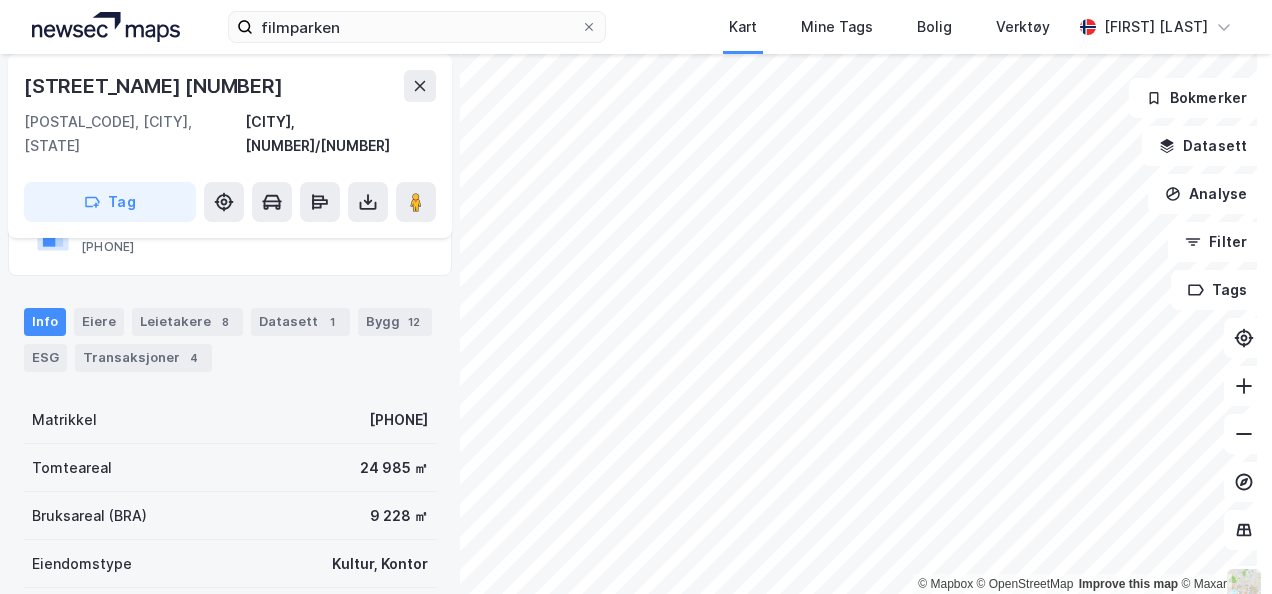 scroll, scrollTop: 460, scrollLeft: 0, axis: vertical 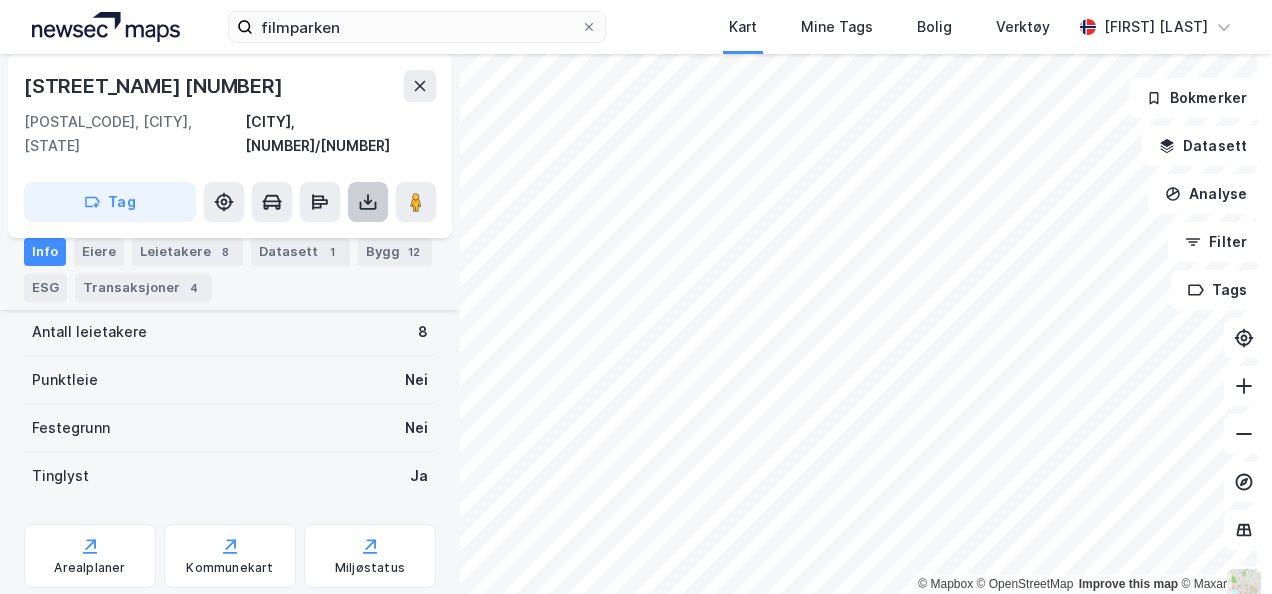 click at bounding box center [368, 202] 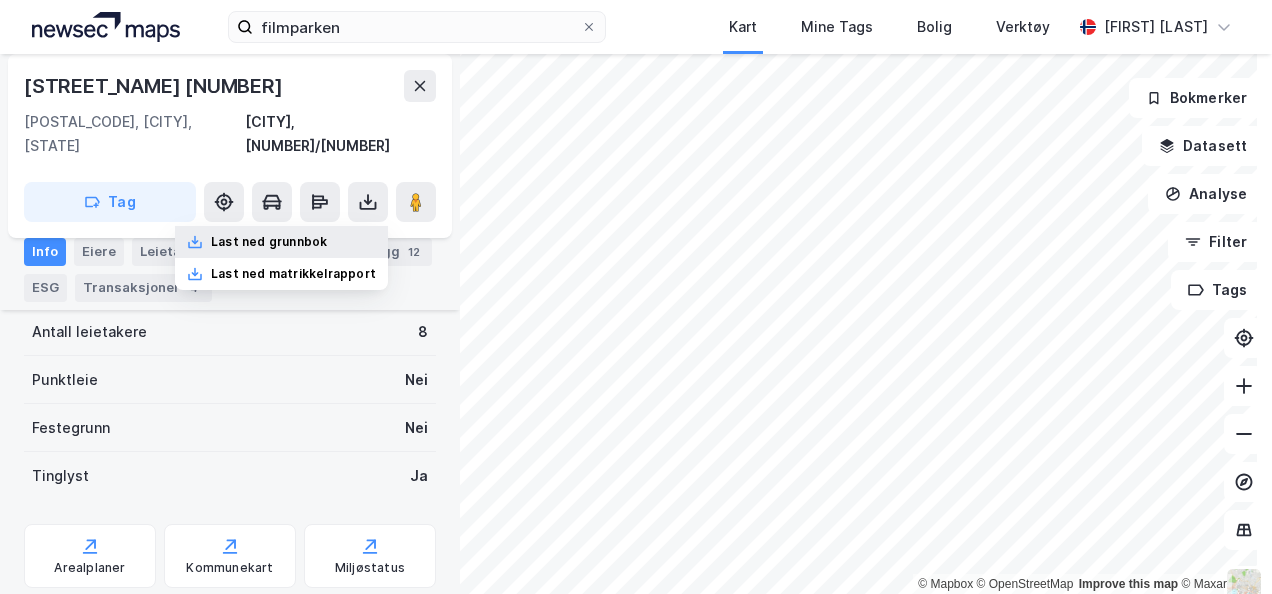 click on "Last ned grunnbok" at bounding box center (281, 242) 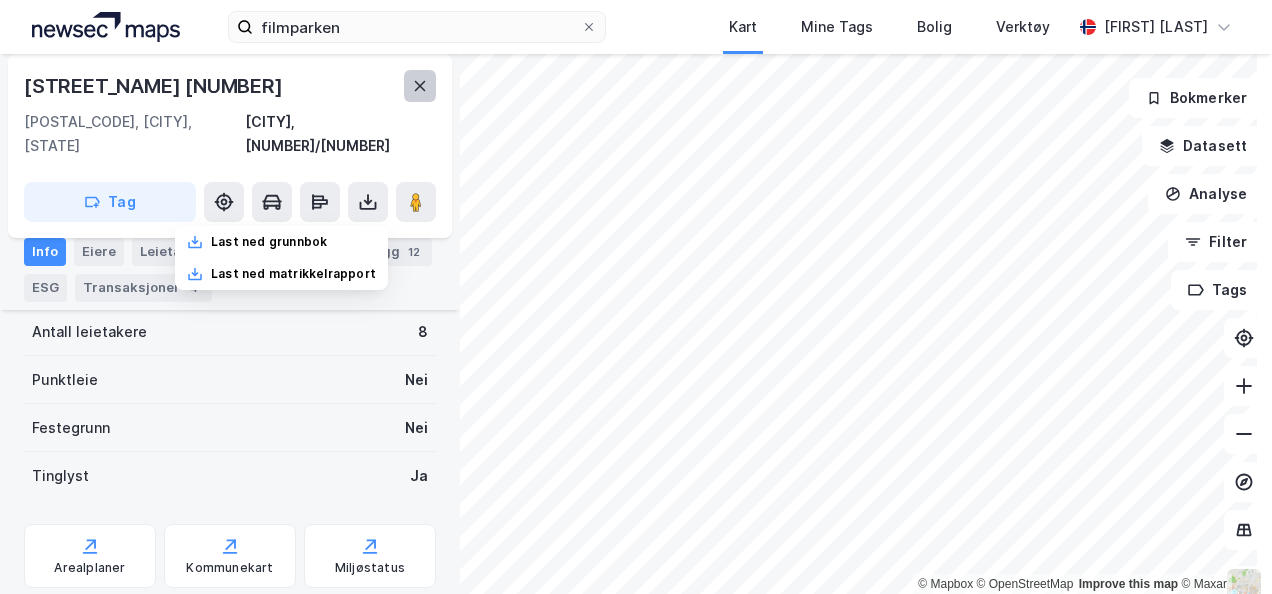 click at bounding box center [420, 86] 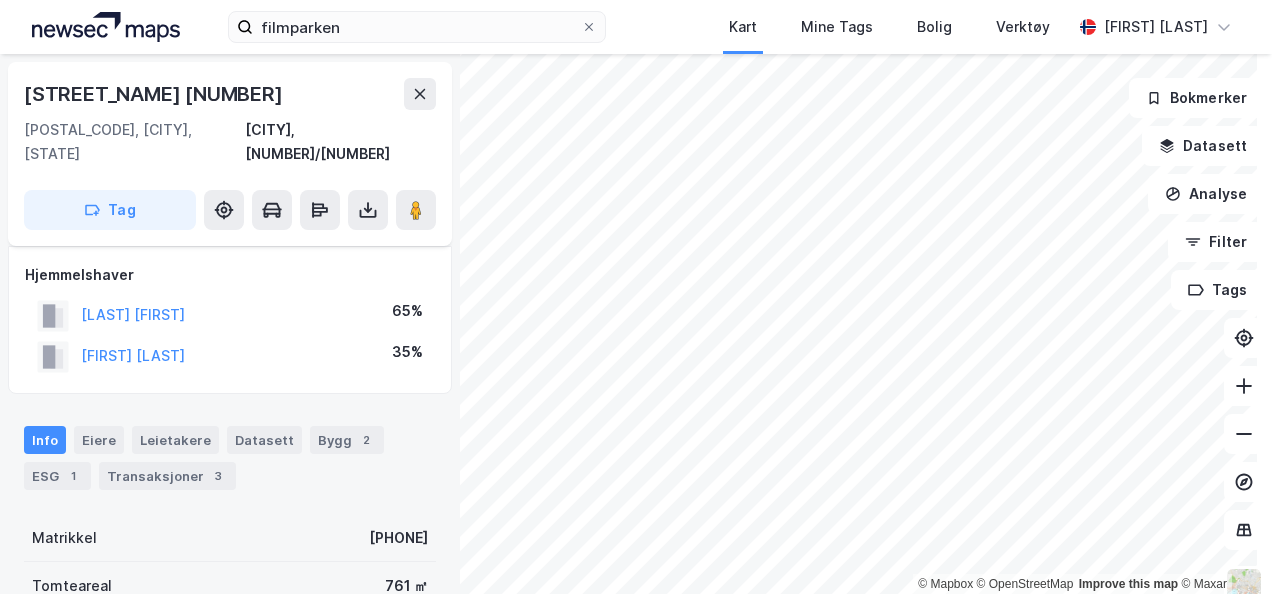 scroll, scrollTop: 460, scrollLeft: 0, axis: vertical 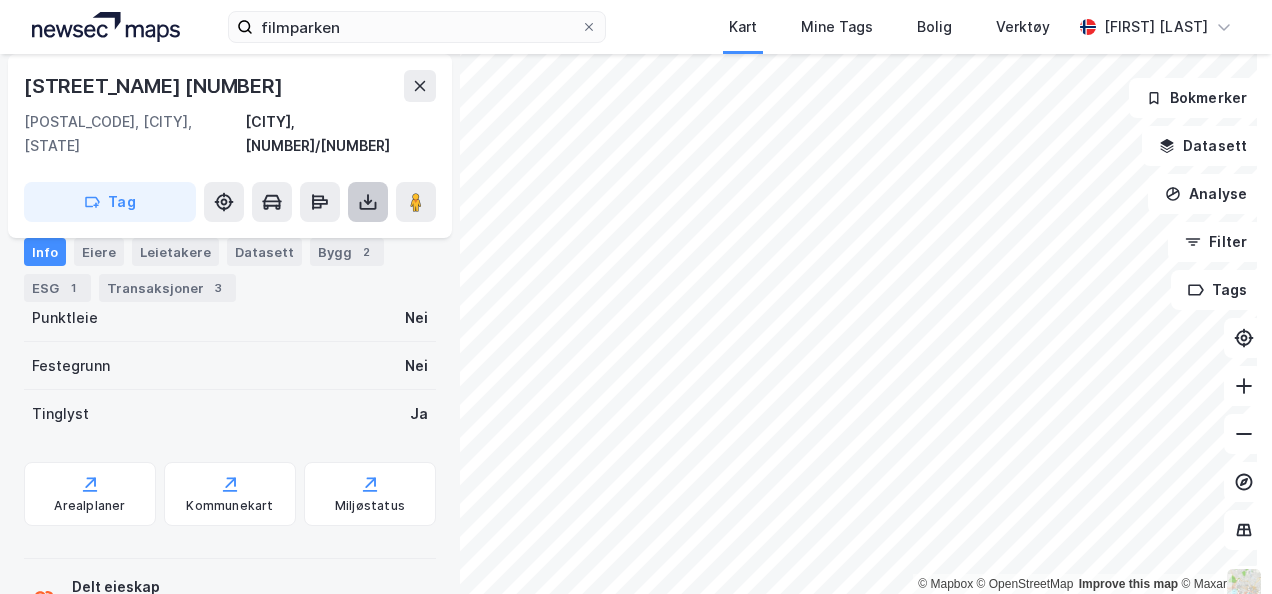 click 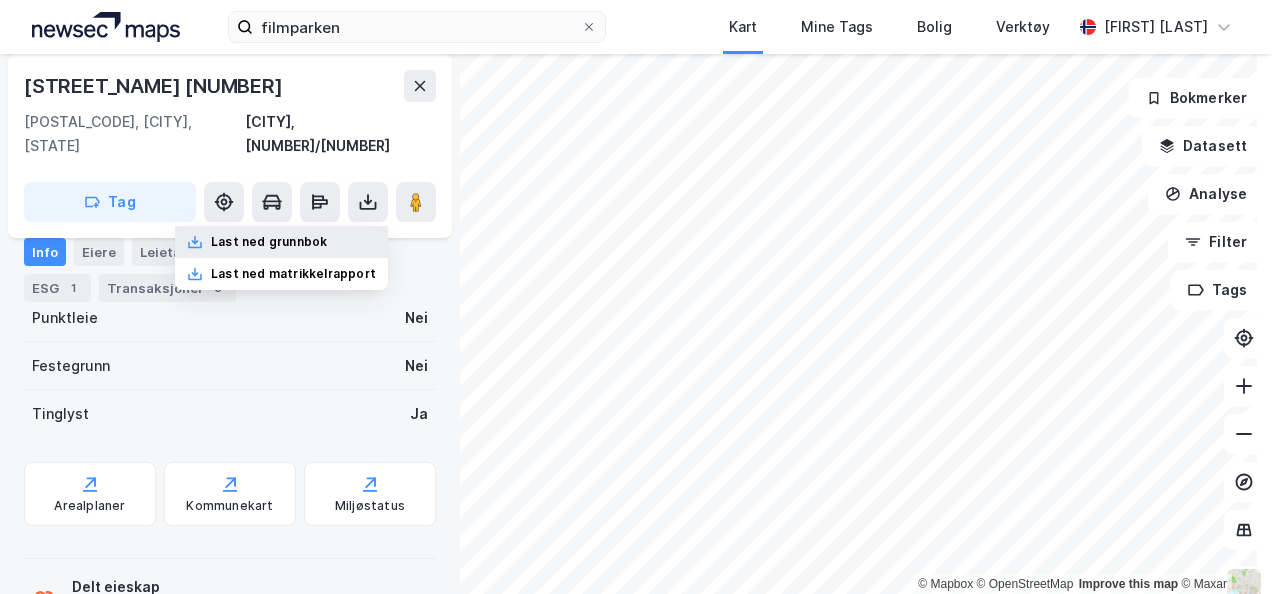 click on "Last ned grunnbok" at bounding box center (269, 242) 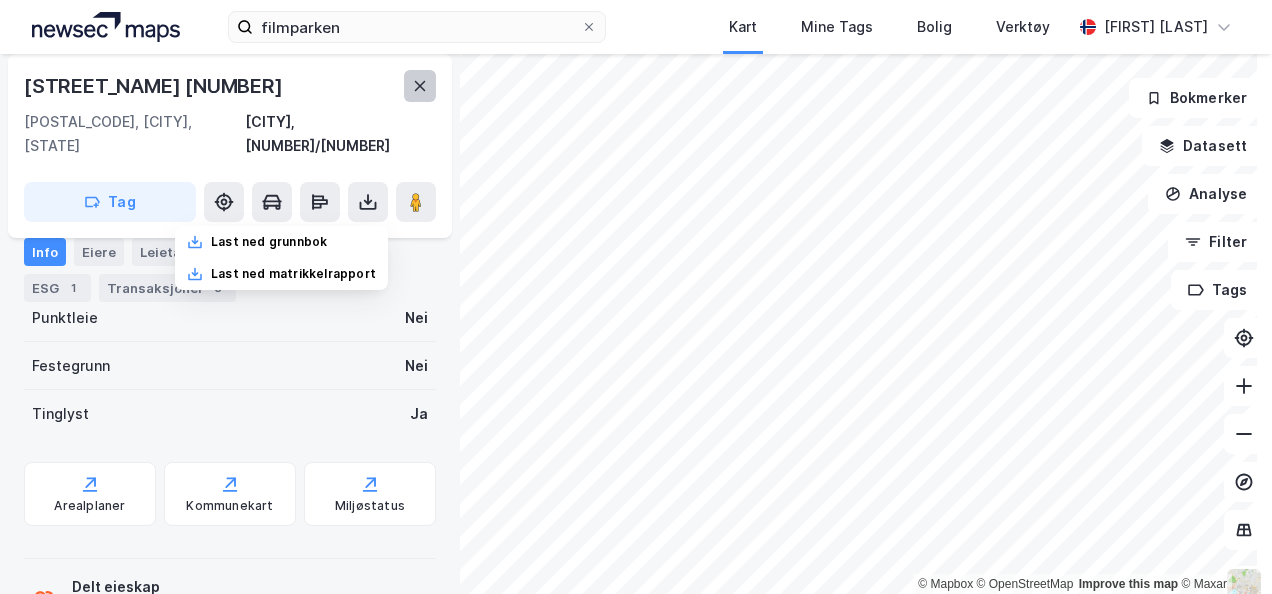 click 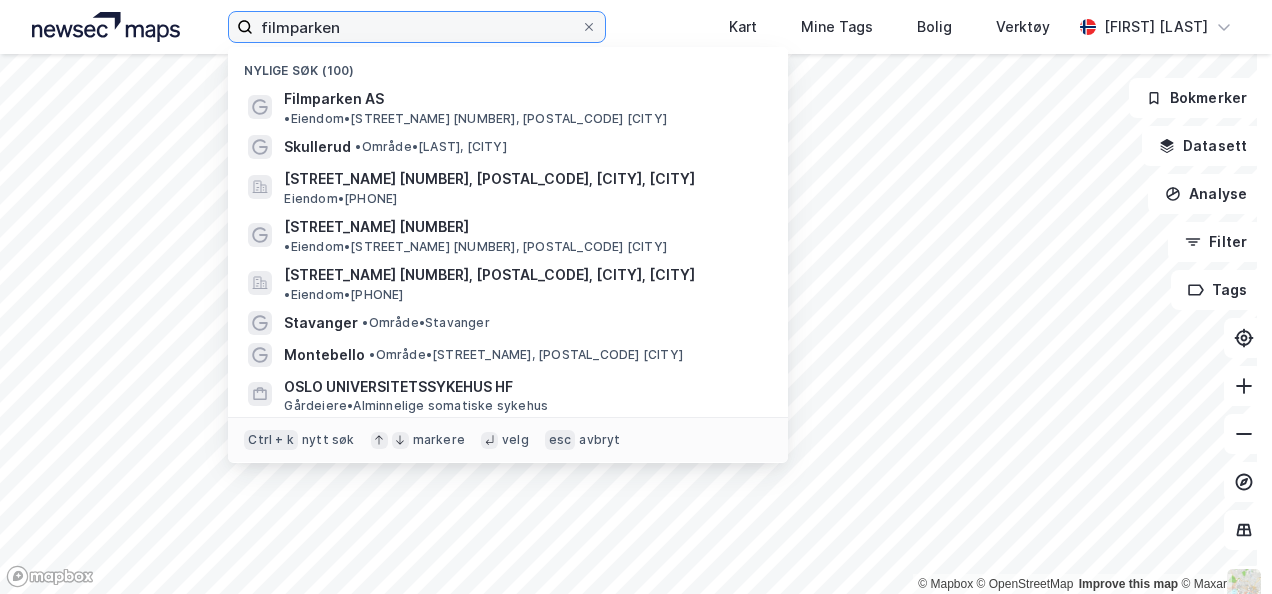 drag, startPoint x: 422, startPoint y: 21, endPoint x: 176, endPoint y: 25, distance: 246.03252 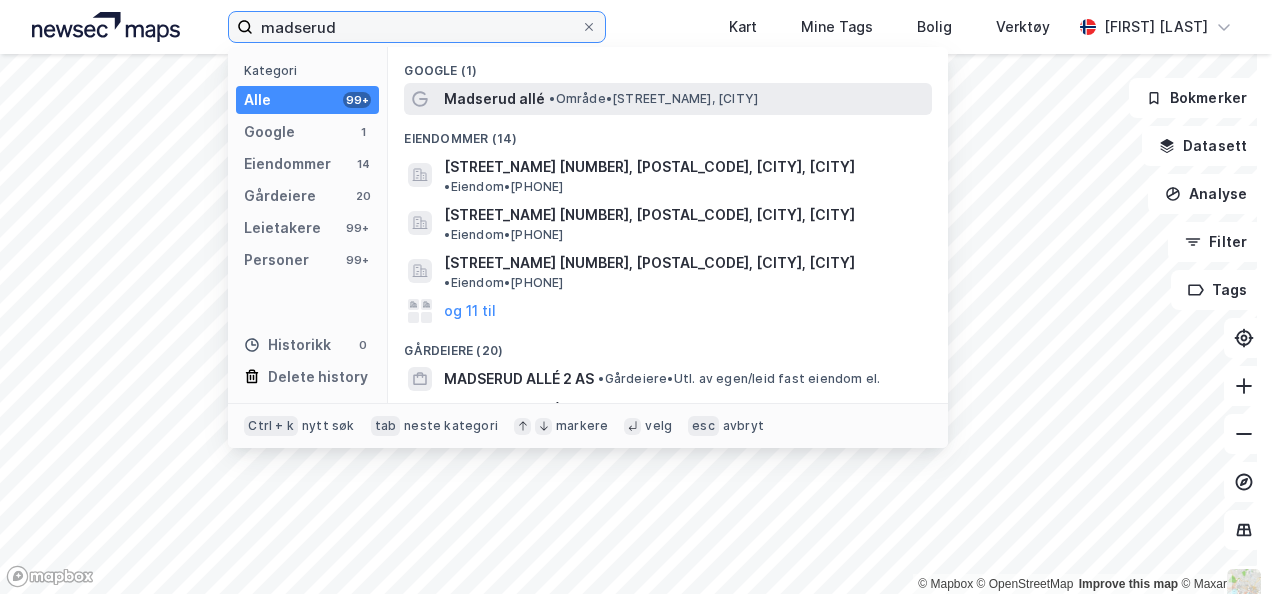 type on "madserud" 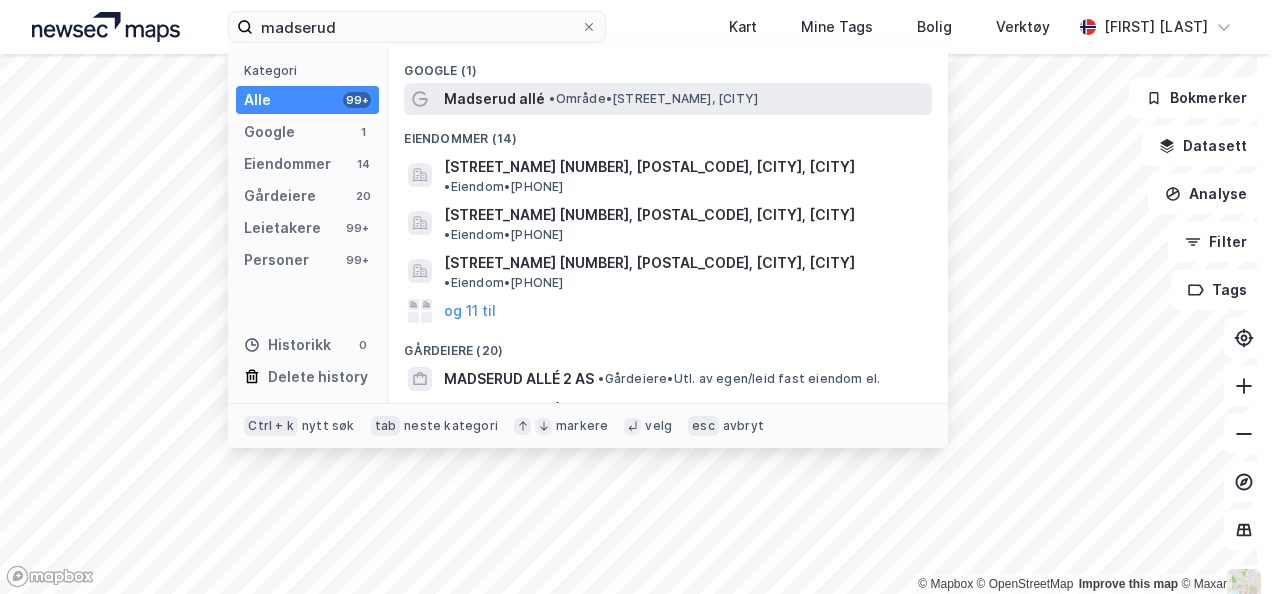 click on "Madserud allé" at bounding box center [494, 99] 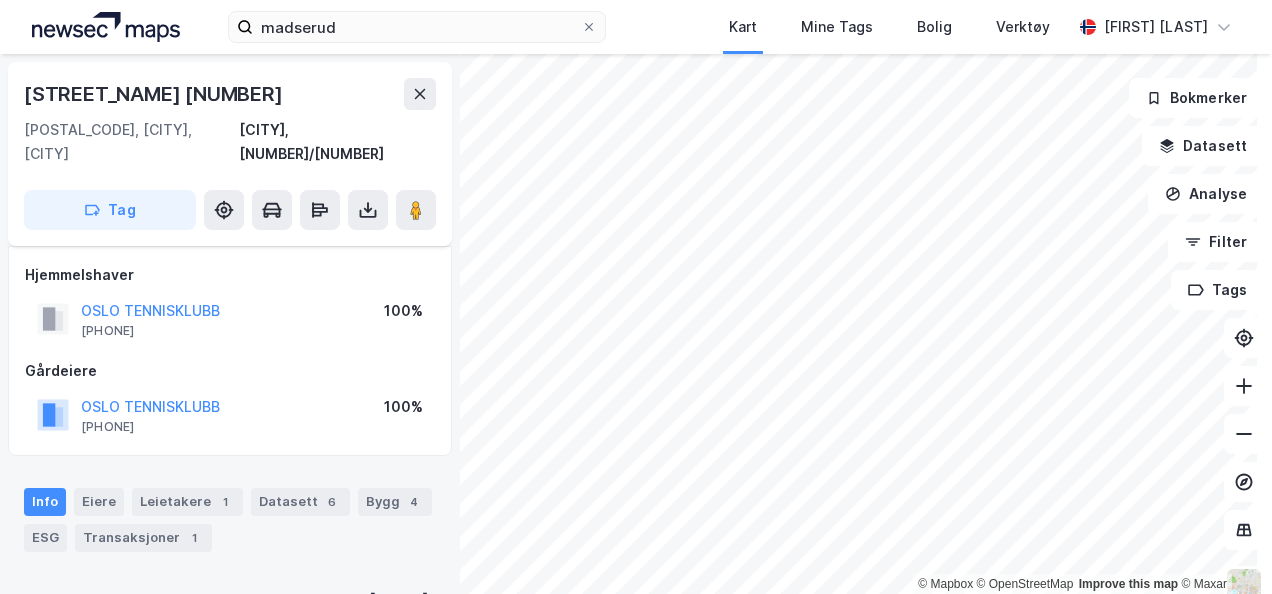 scroll, scrollTop: 460, scrollLeft: 0, axis: vertical 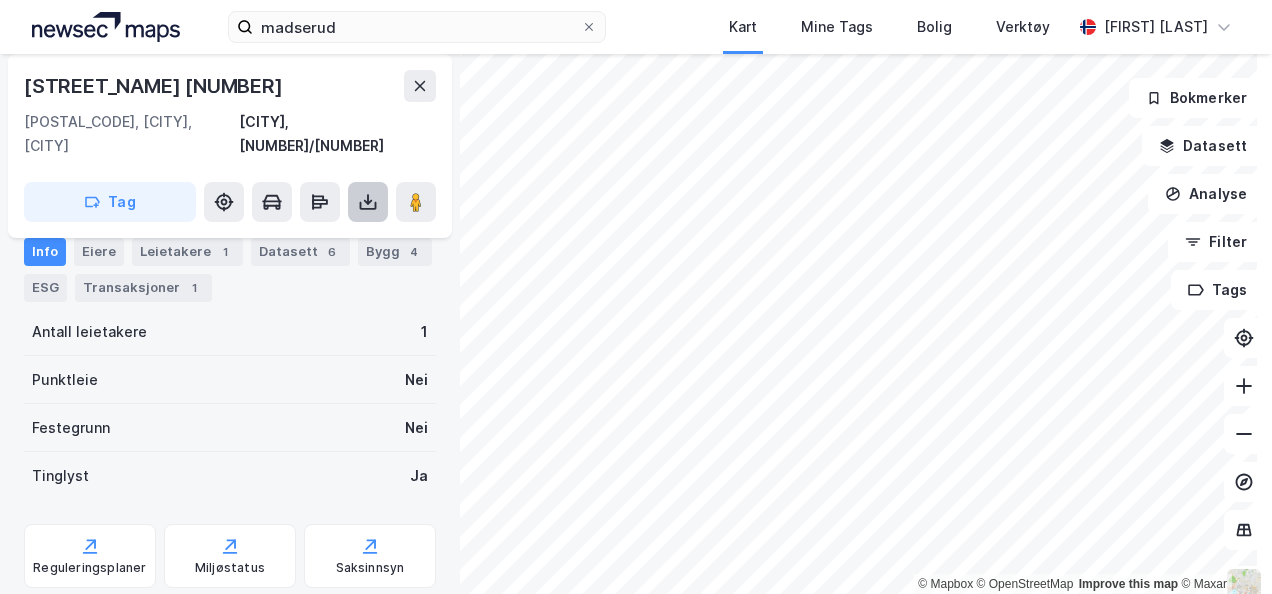 click at bounding box center [368, 202] 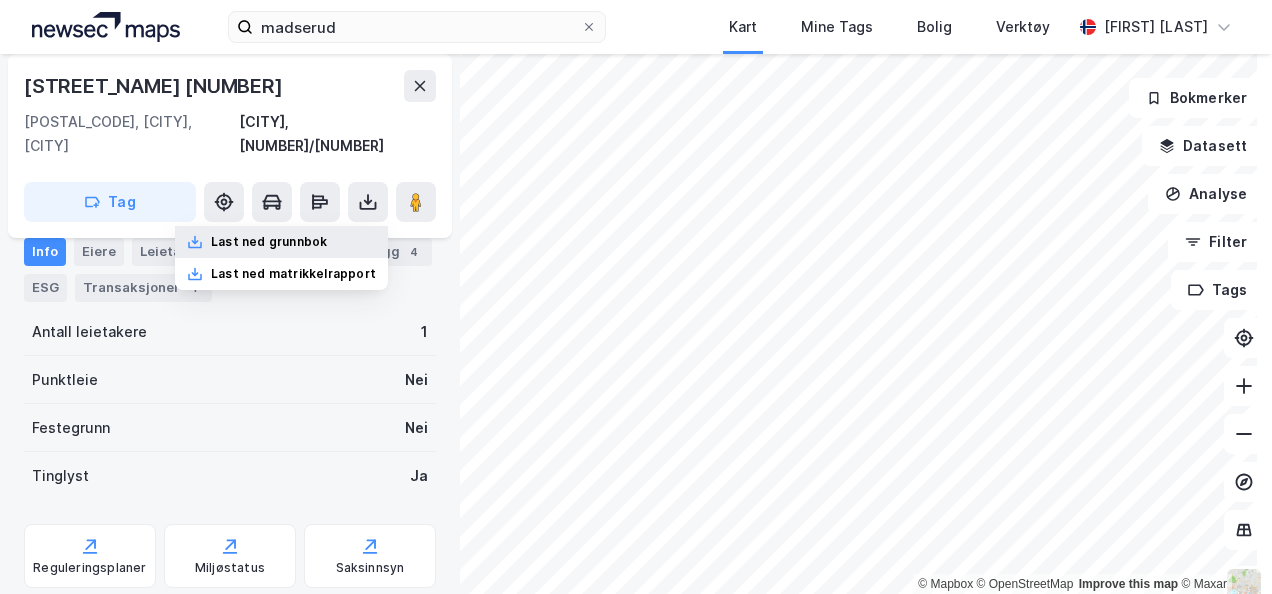 click on "Last ned grunnbok" at bounding box center (269, 242) 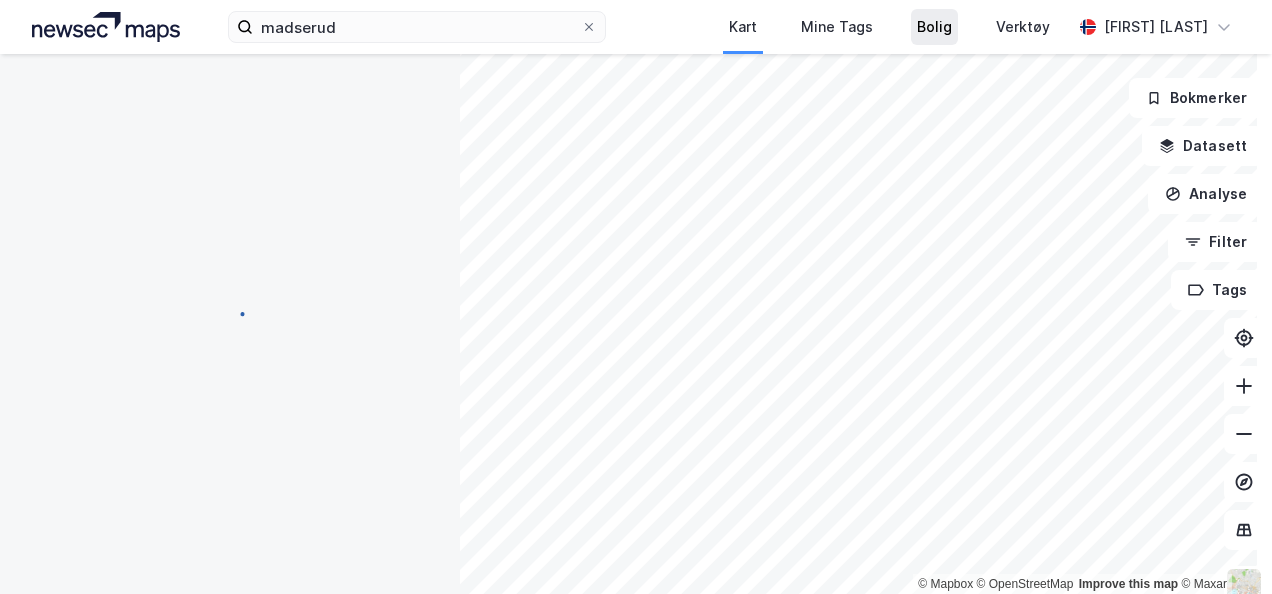 scroll, scrollTop: 460, scrollLeft: 0, axis: vertical 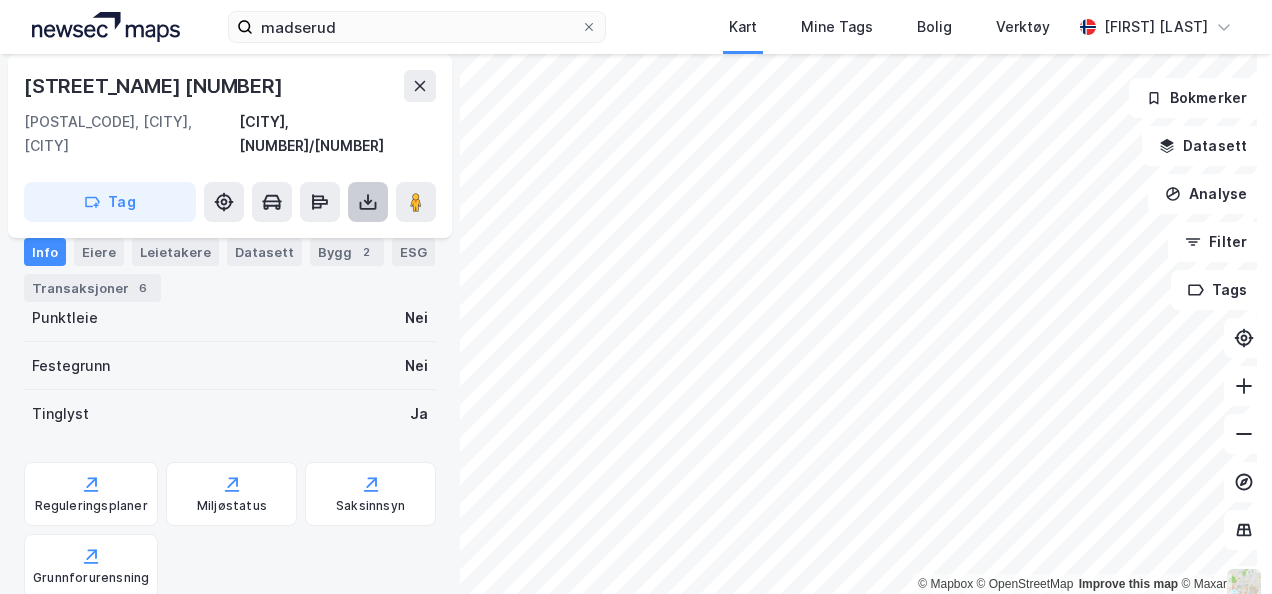 click 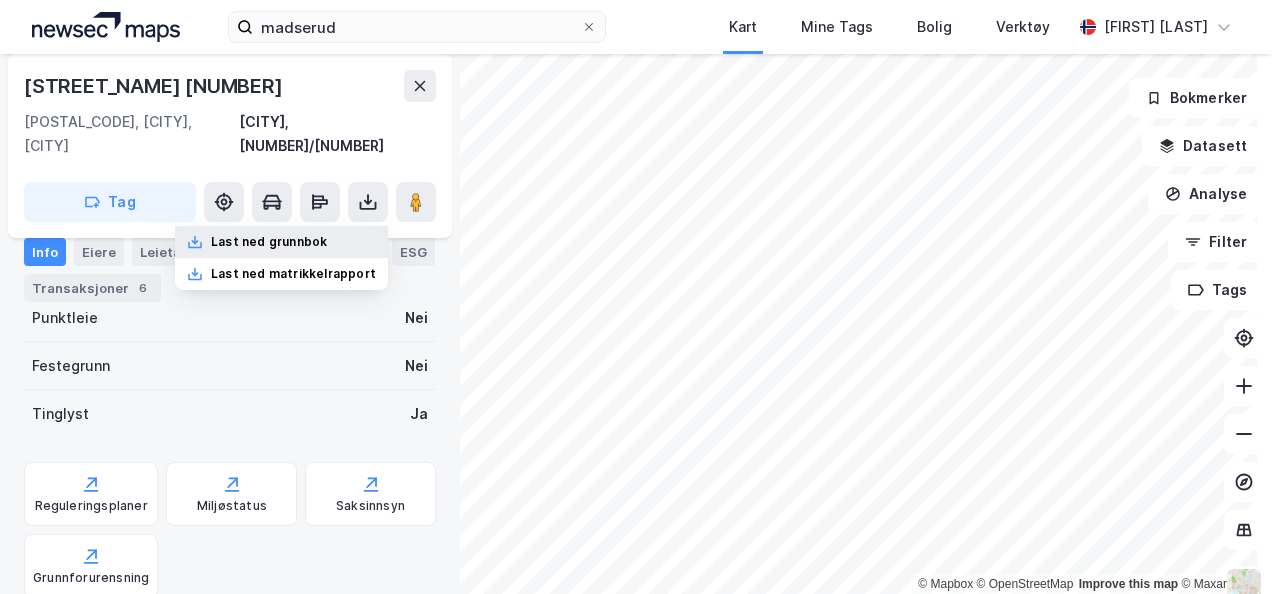 click on "Last ned grunnbok" at bounding box center (281, 242) 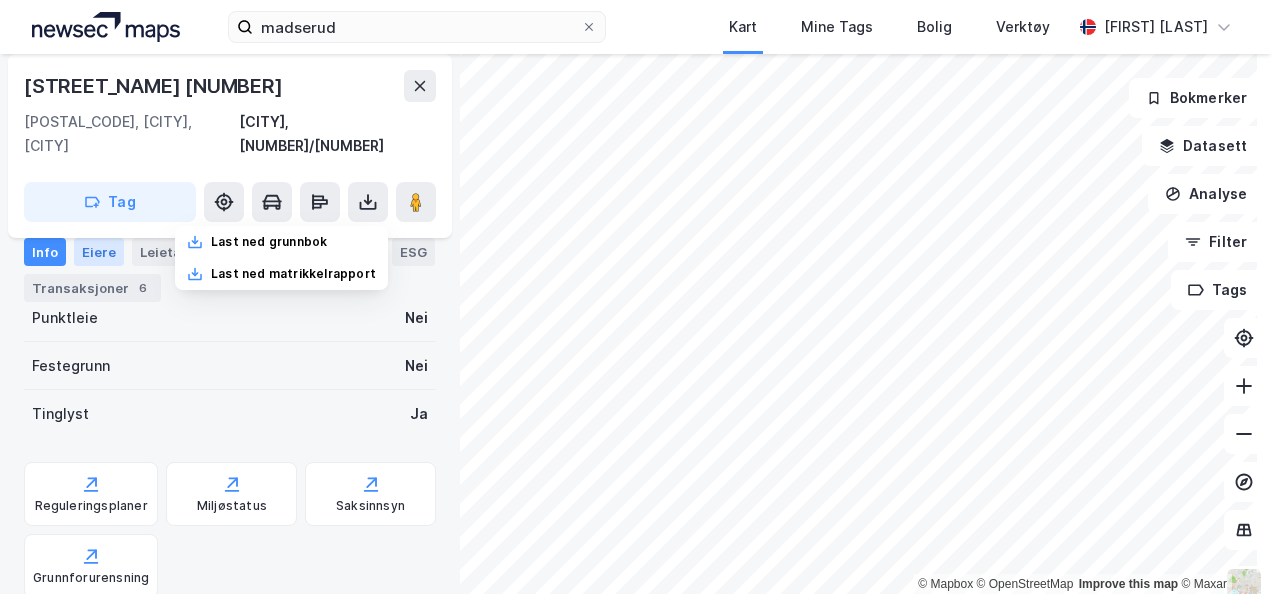 click on "Eiere" at bounding box center [99, 252] 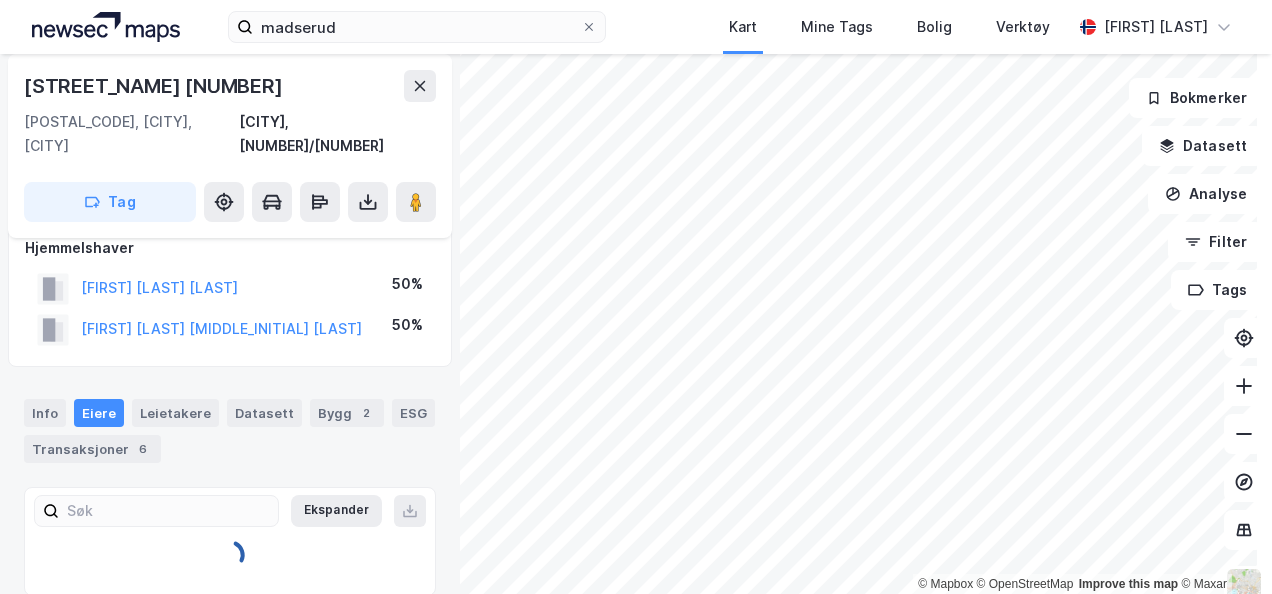 scroll, scrollTop: 122, scrollLeft: 0, axis: vertical 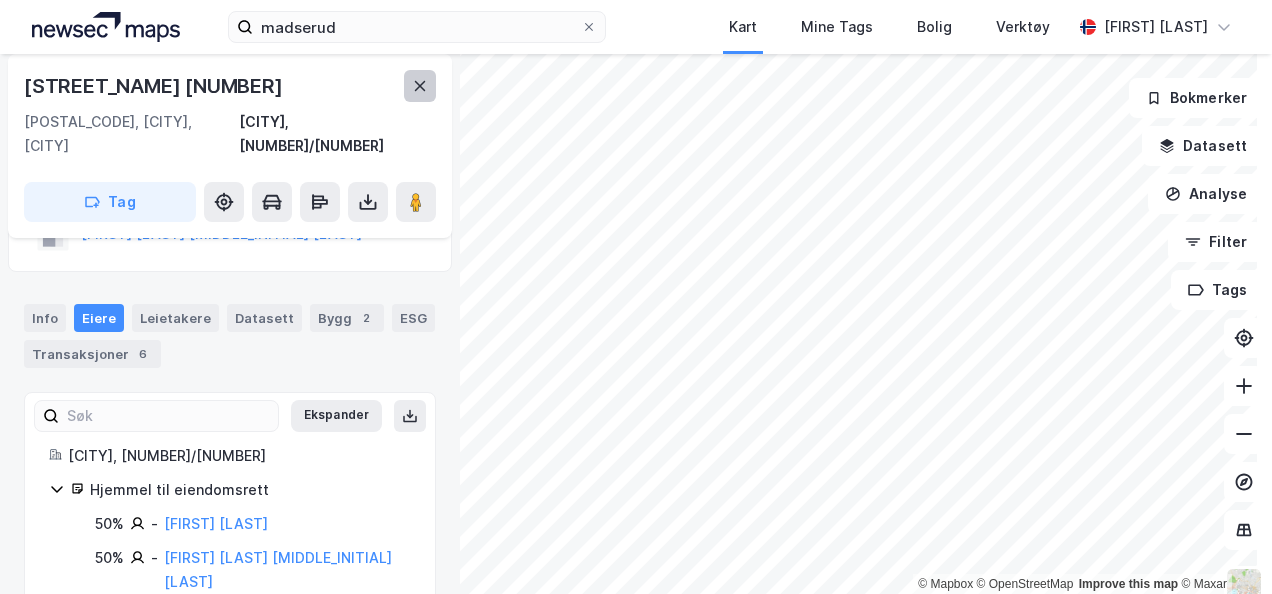click 